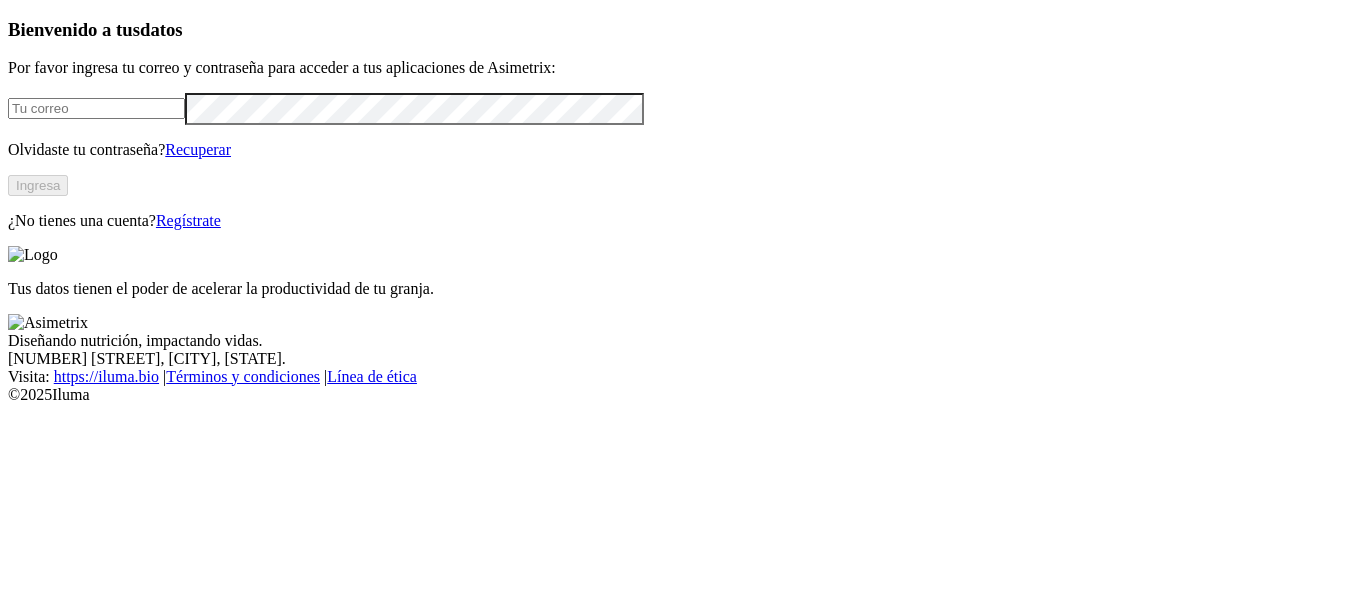 scroll, scrollTop: 0, scrollLeft: 0, axis: both 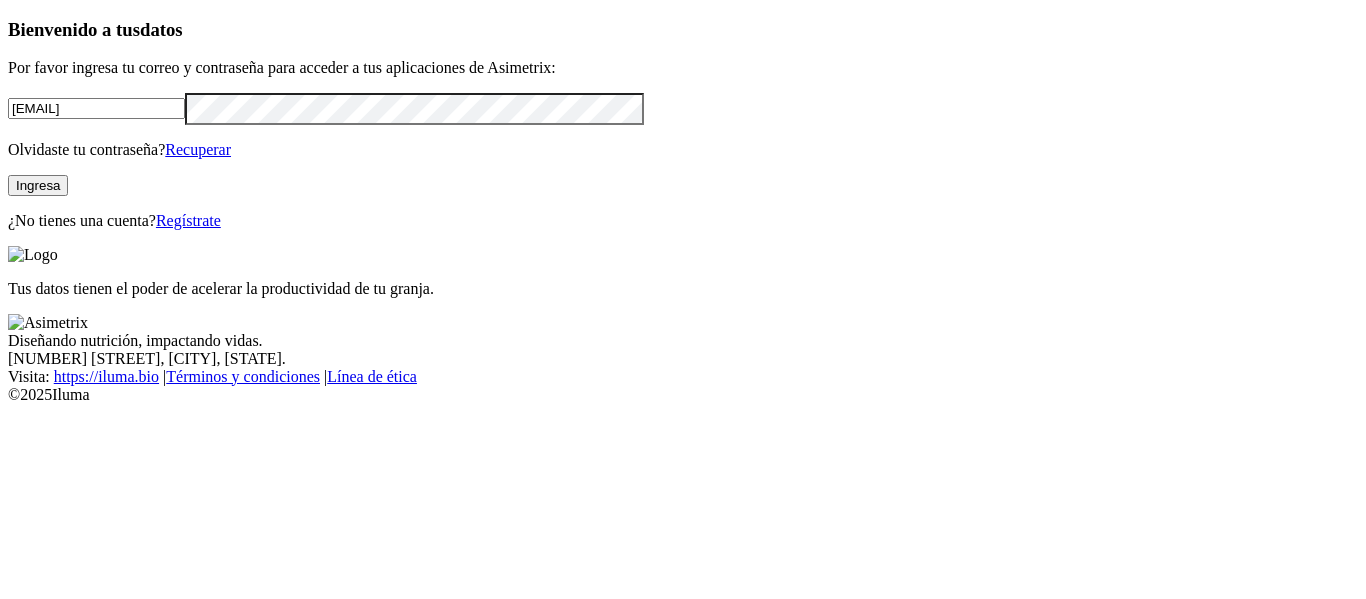 click on "Bienvenido a tus datos Por favor ingresa tu correo y contraseña para acceder a tus aplicaciones de Asimetrix: [EMAIL] Olvidaste tu contraseña? Recuperar Ingresa ¿No tienes una cuenta? Regístrate" at bounding box center (683, 124) 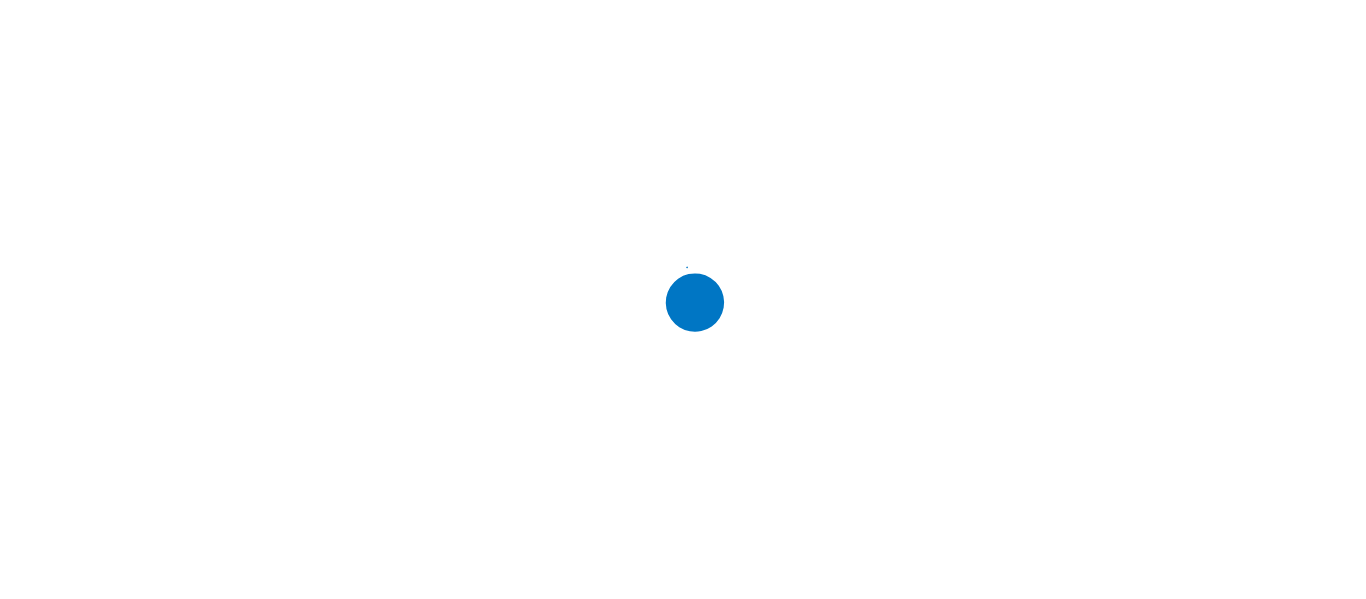 scroll, scrollTop: 0, scrollLeft: 0, axis: both 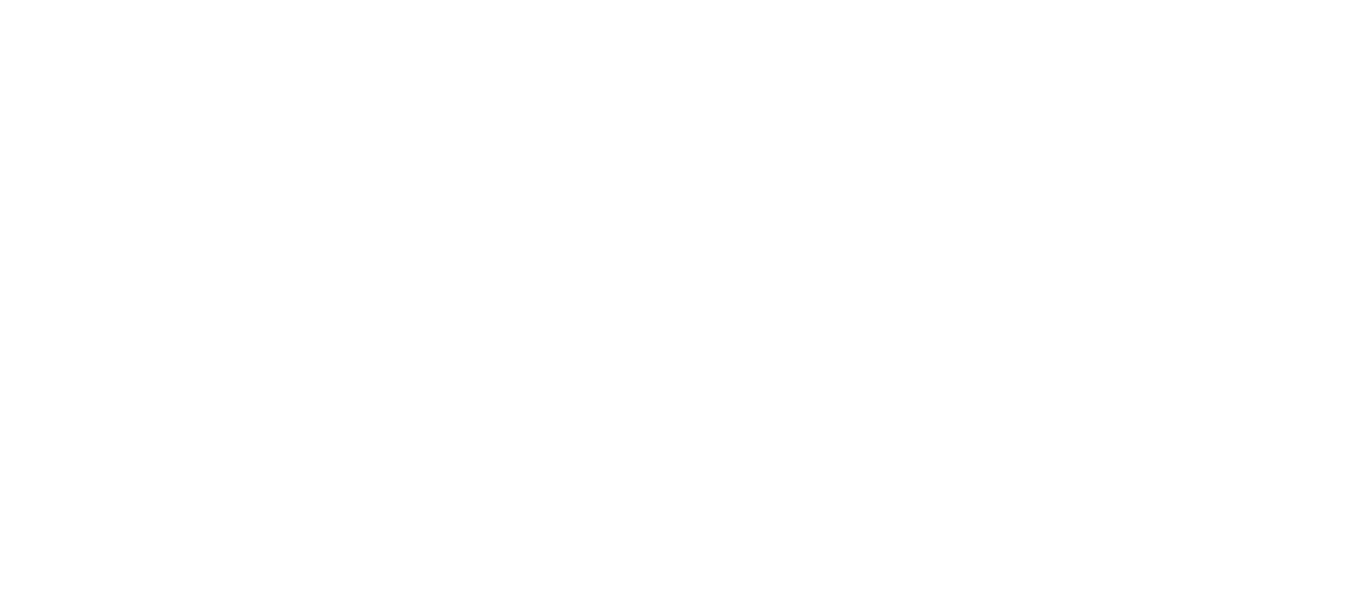 click on ".f833c649-ebfd-4bf3-83aa-e64b698d0dc5 {
fill: none;
stroke-linecap: round;
stroke-linejoin: round;
stroke-width: 3 !important;
}
Know" at bounding box center (683, 2472) 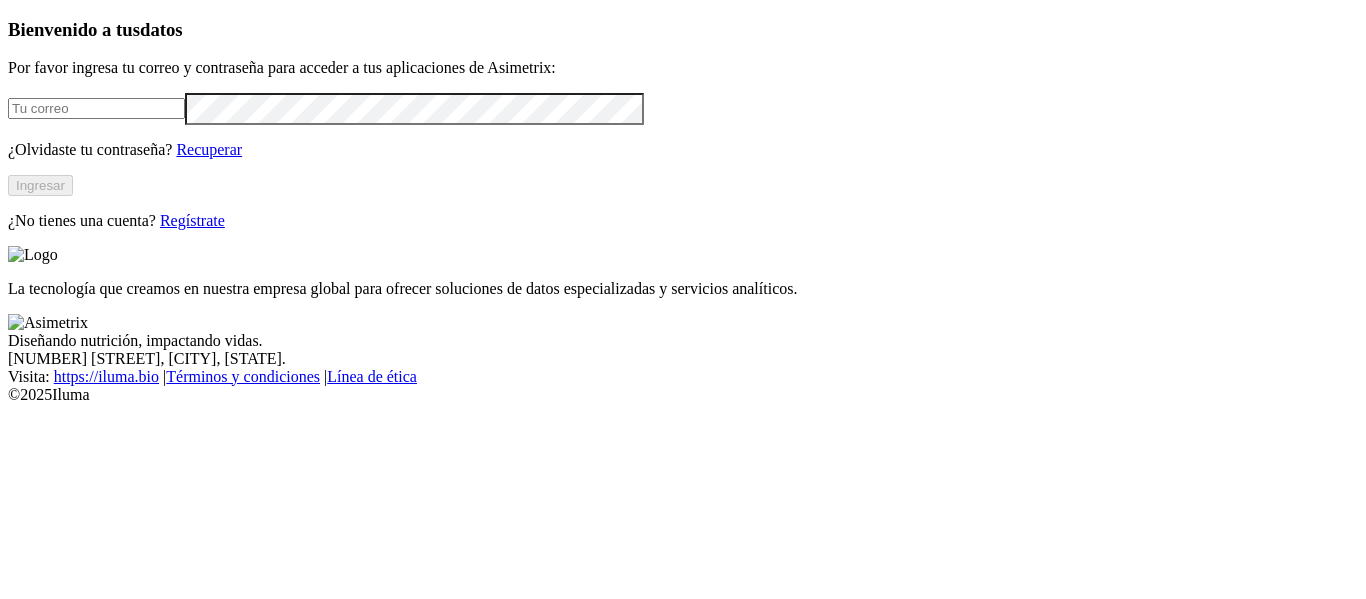scroll, scrollTop: 0, scrollLeft: 0, axis: both 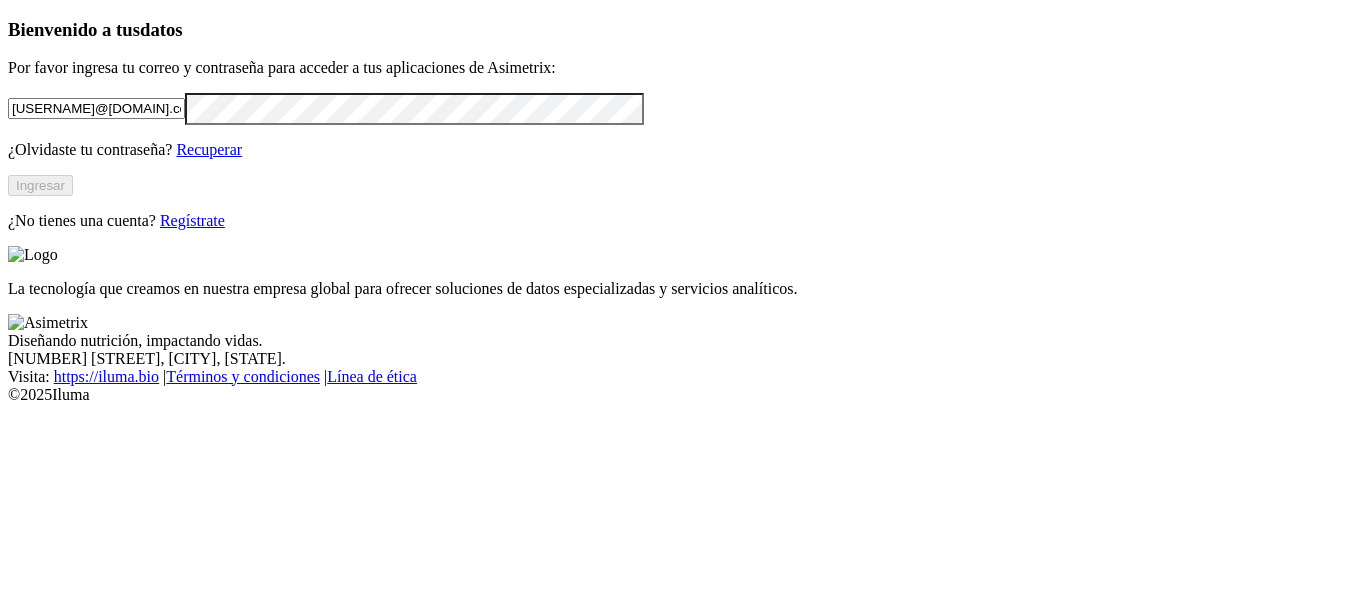 click on "Ingresar" at bounding box center (40, 185) 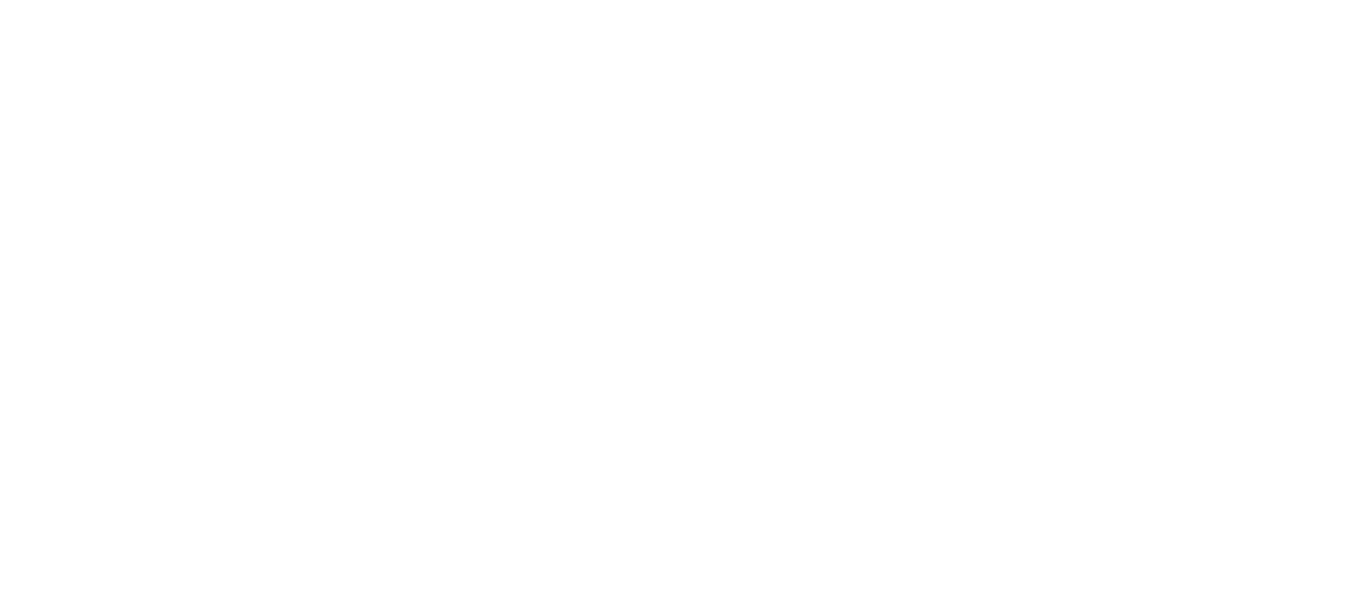 click on ".f833c649-ebfd-4bf3-83aa-e64b698d0dc5 {
fill: none;
stroke-linecap: round;
stroke-linejoin: round;
stroke-width: 3 !important;
}
Know" at bounding box center (683, 2472) 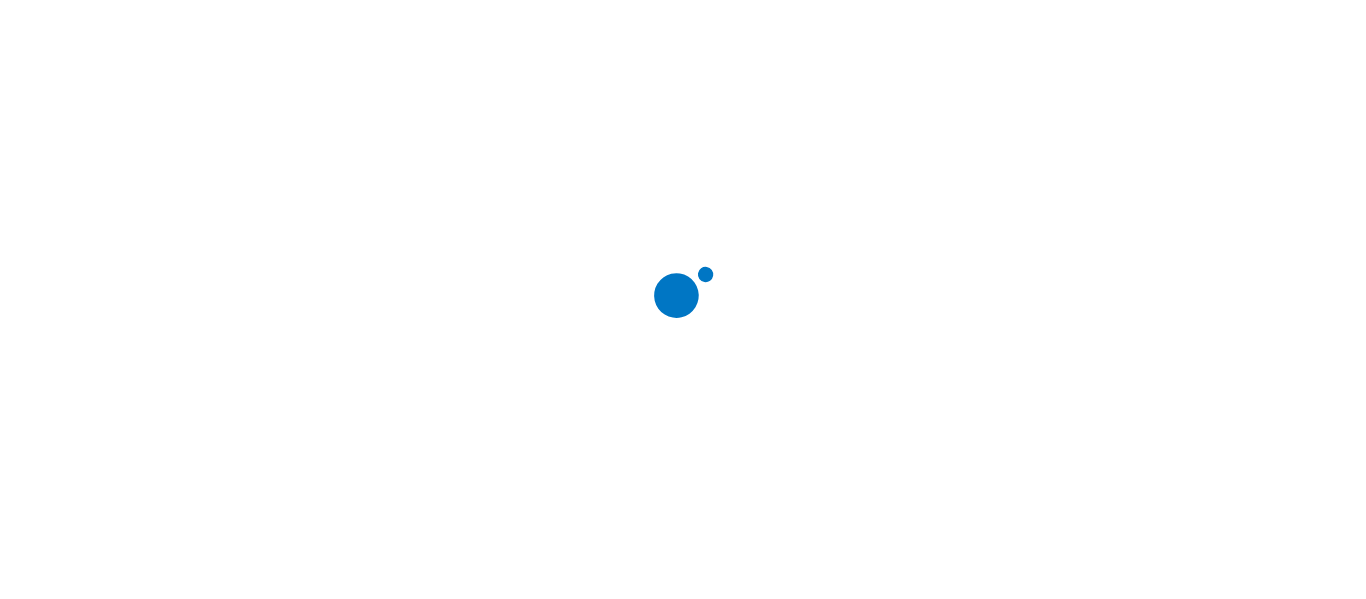 scroll, scrollTop: 0, scrollLeft: 0, axis: both 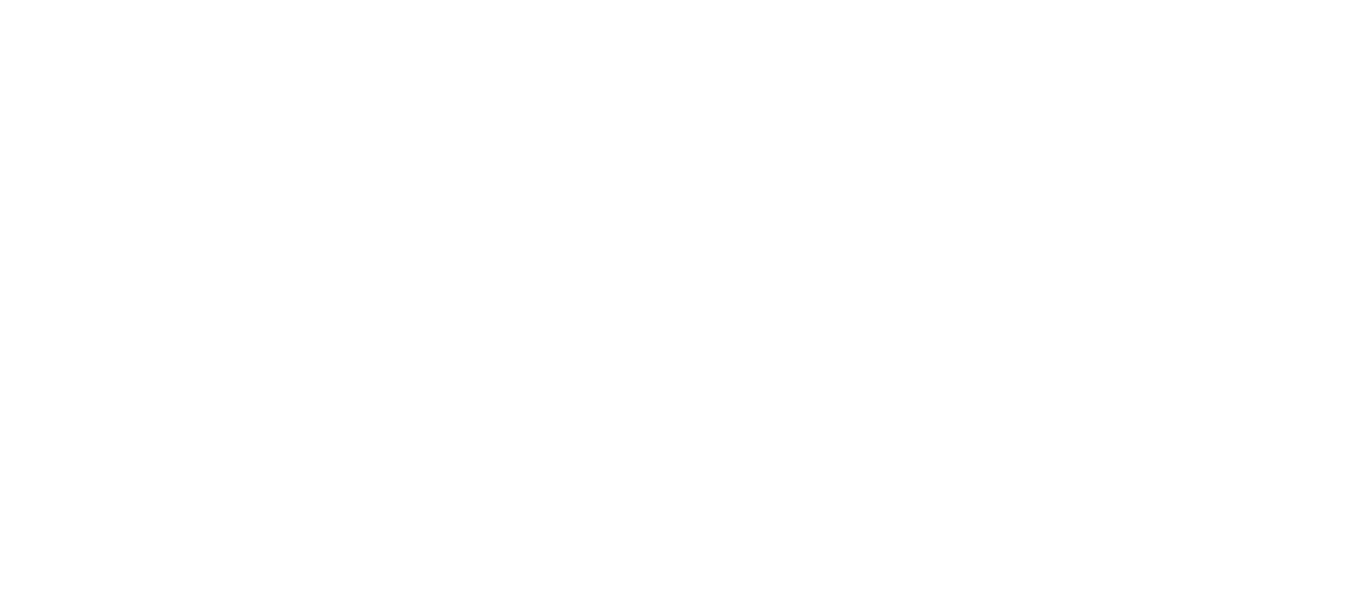 click on ".f833c649-ebfd-4bf3-83aa-e64b698d0dc5 {
fill: none;
stroke-linecap: round;
stroke-linejoin: round;
stroke-width: 3 !important;
}" at bounding box center (683, 2463) 